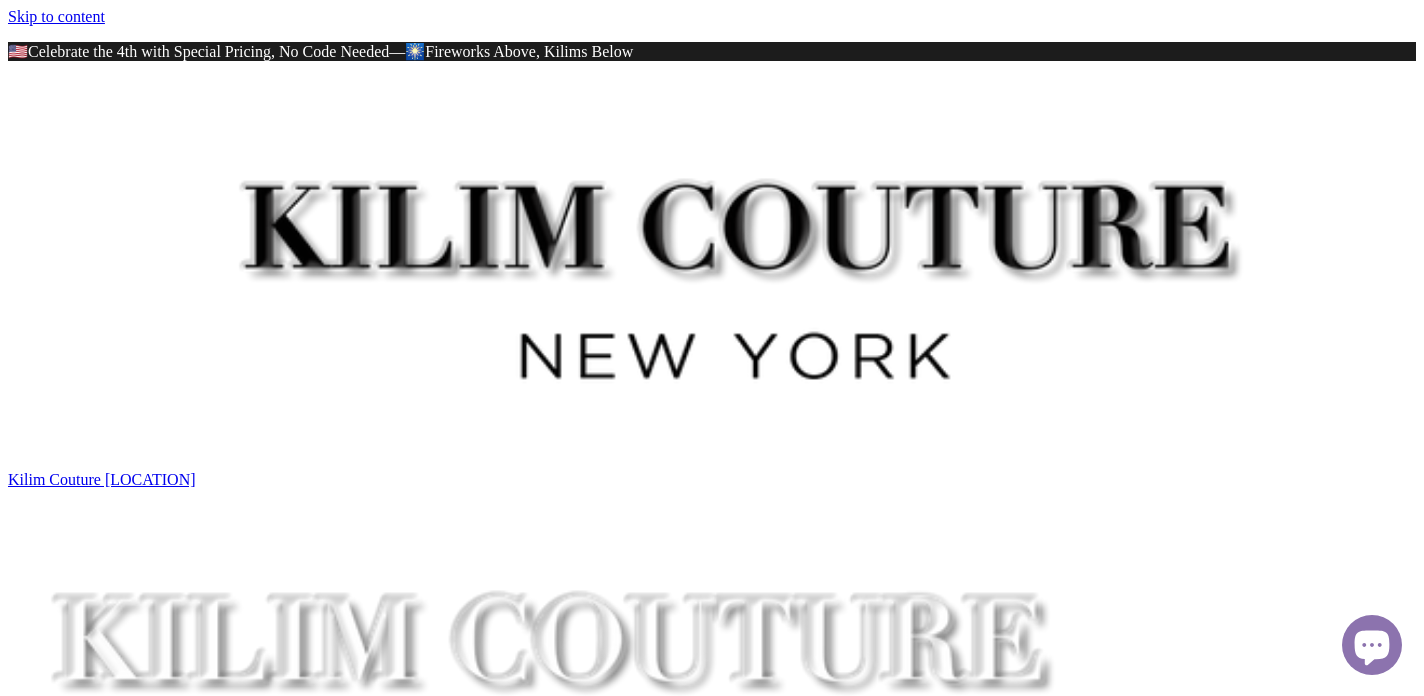 scroll, scrollTop: 0, scrollLeft: 0, axis: both 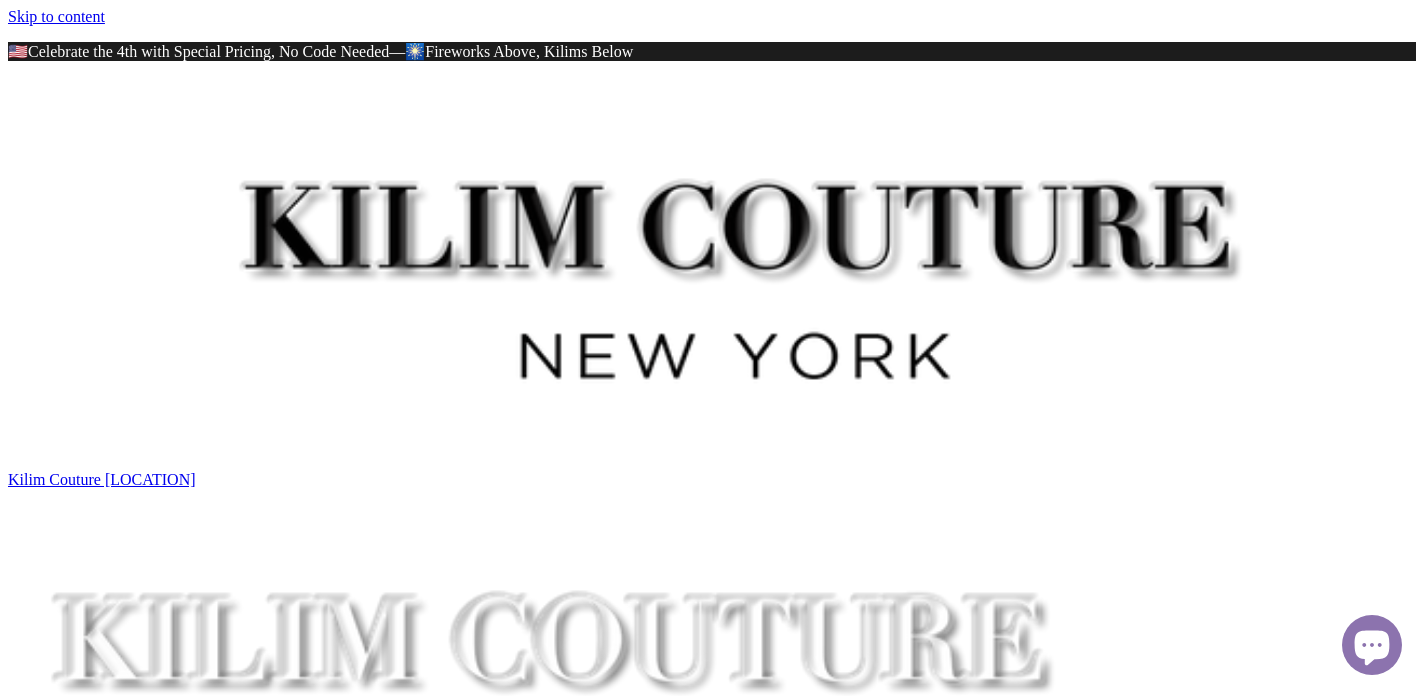 click at bounding box center [250, 4471] 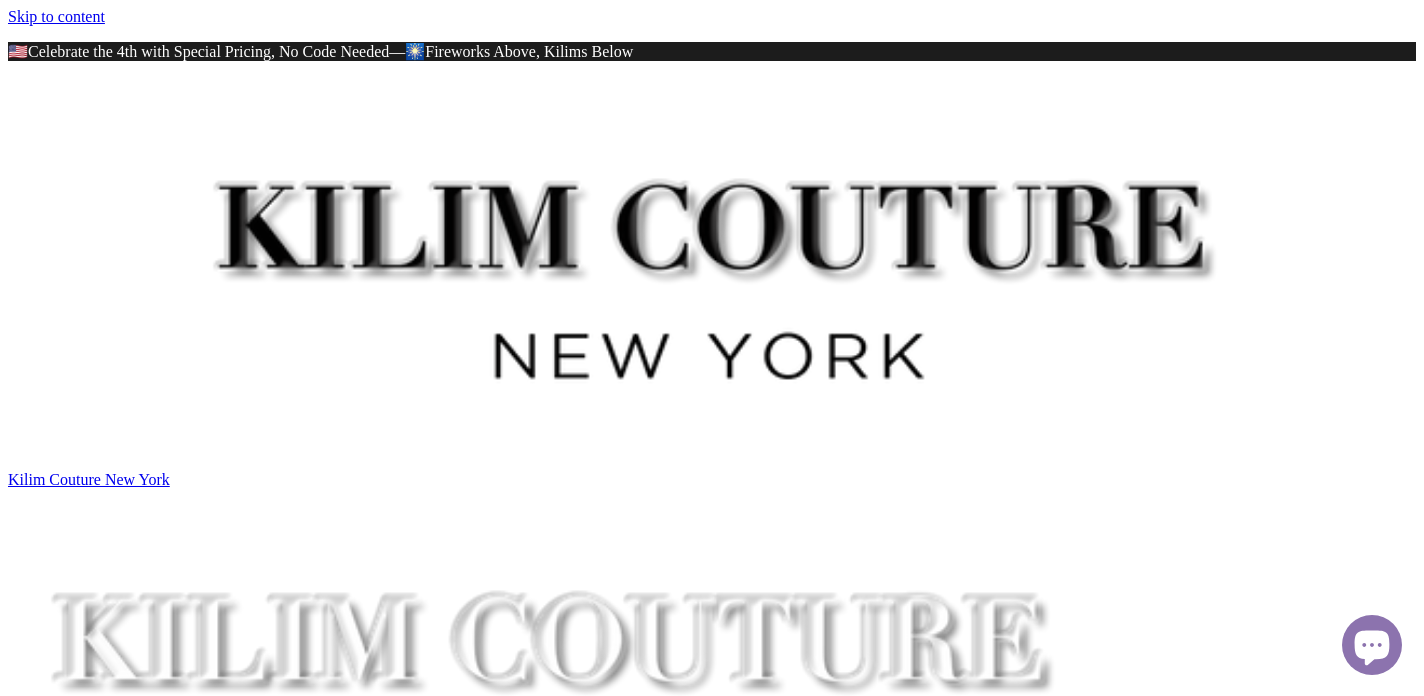 scroll, scrollTop: 0, scrollLeft: 0, axis: both 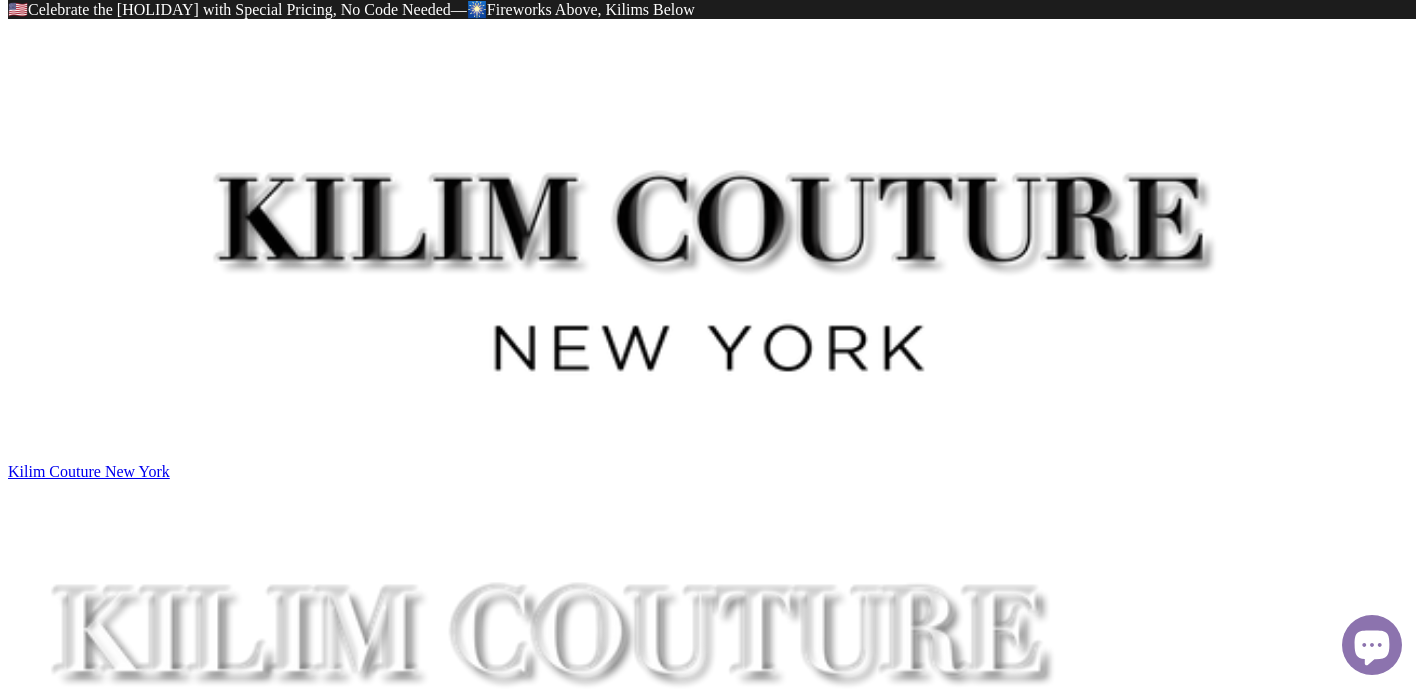 click on "Large Area Rugs (39)" at bounding box center [122, 6442] 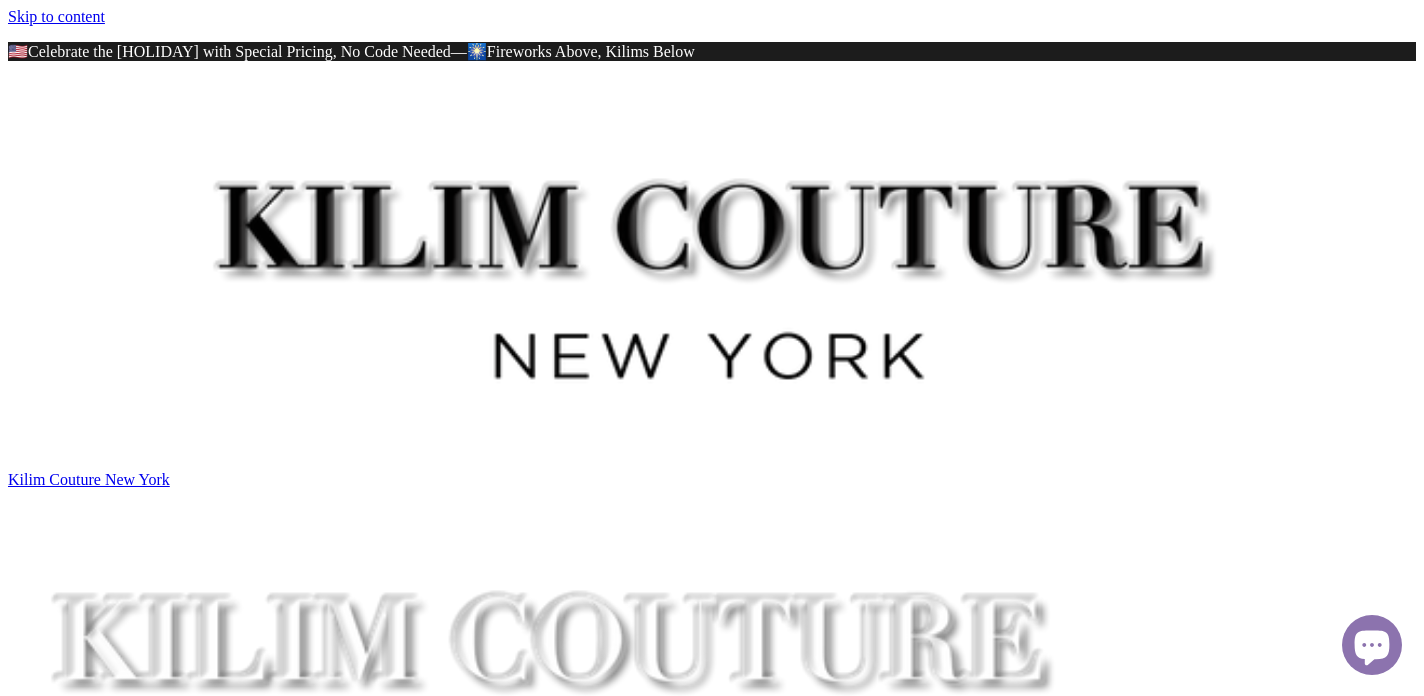scroll, scrollTop: 0, scrollLeft: 0, axis: both 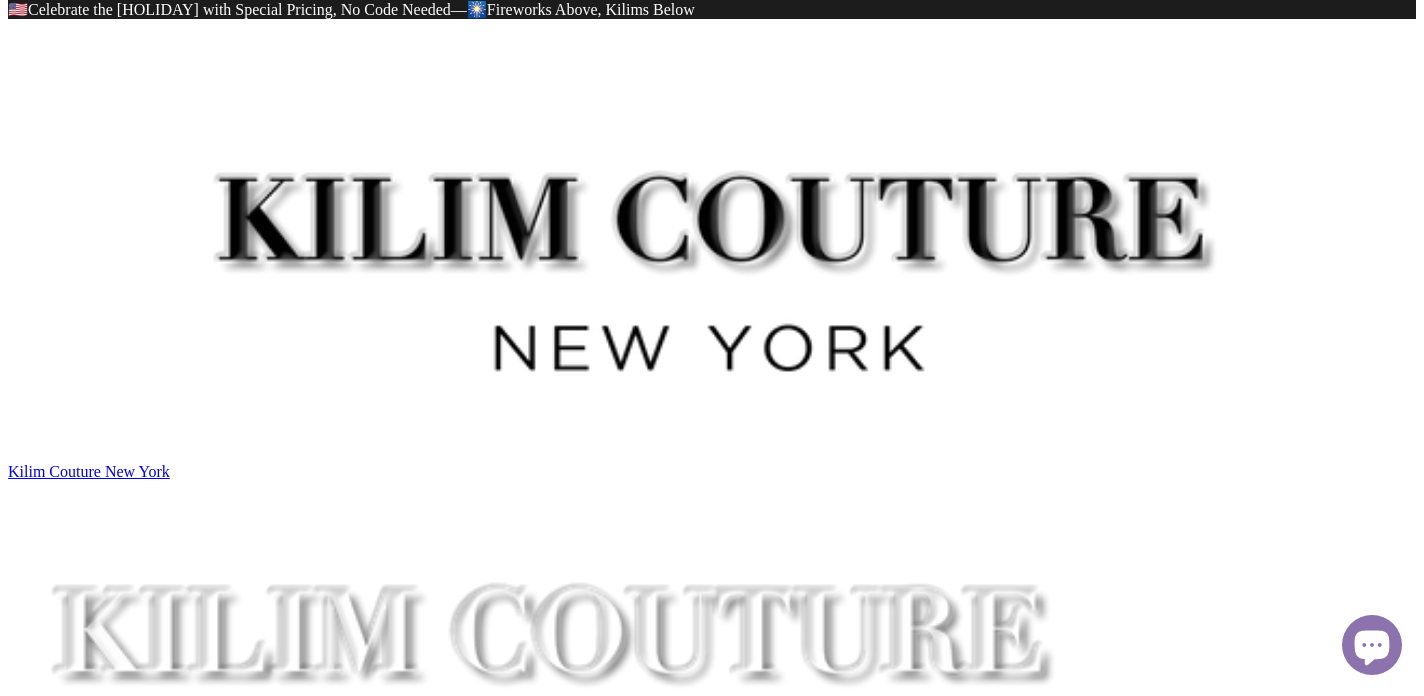 click on "3" at bounding box center (39, 60755) 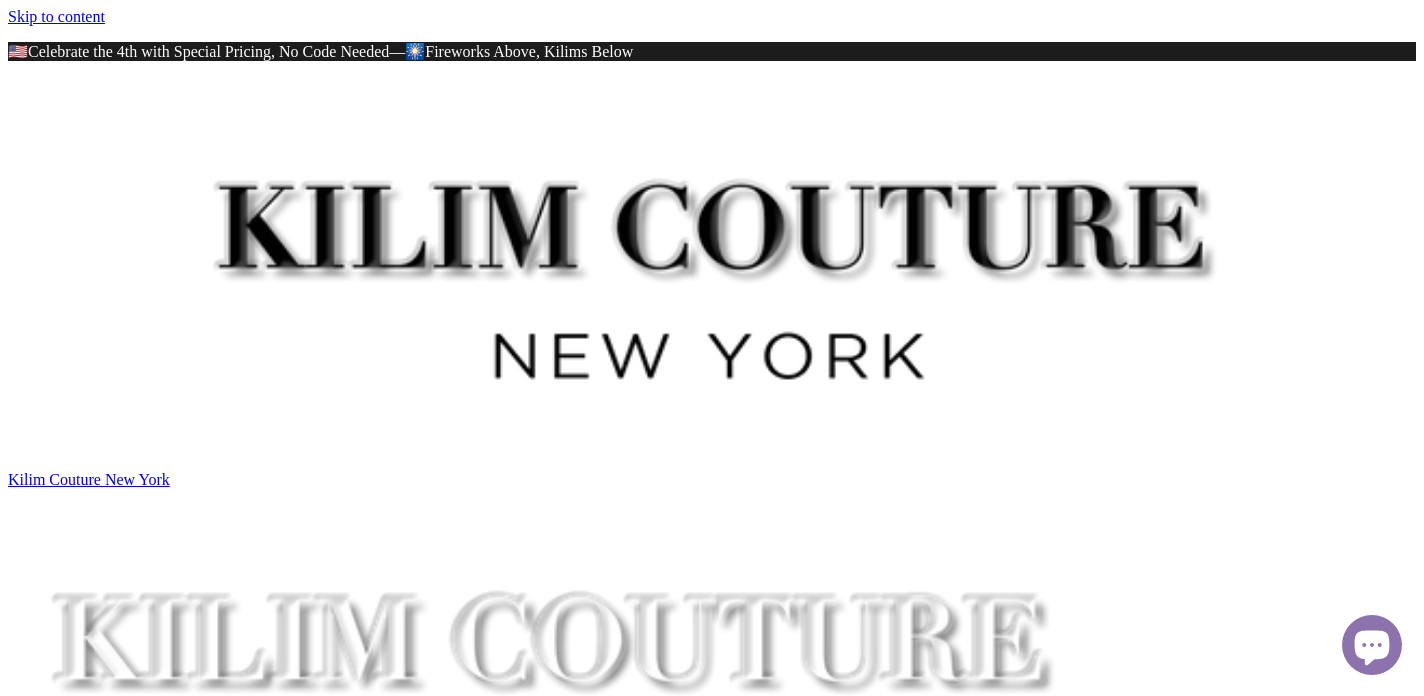 scroll, scrollTop: 0, scrollLeft: 0, axis: both 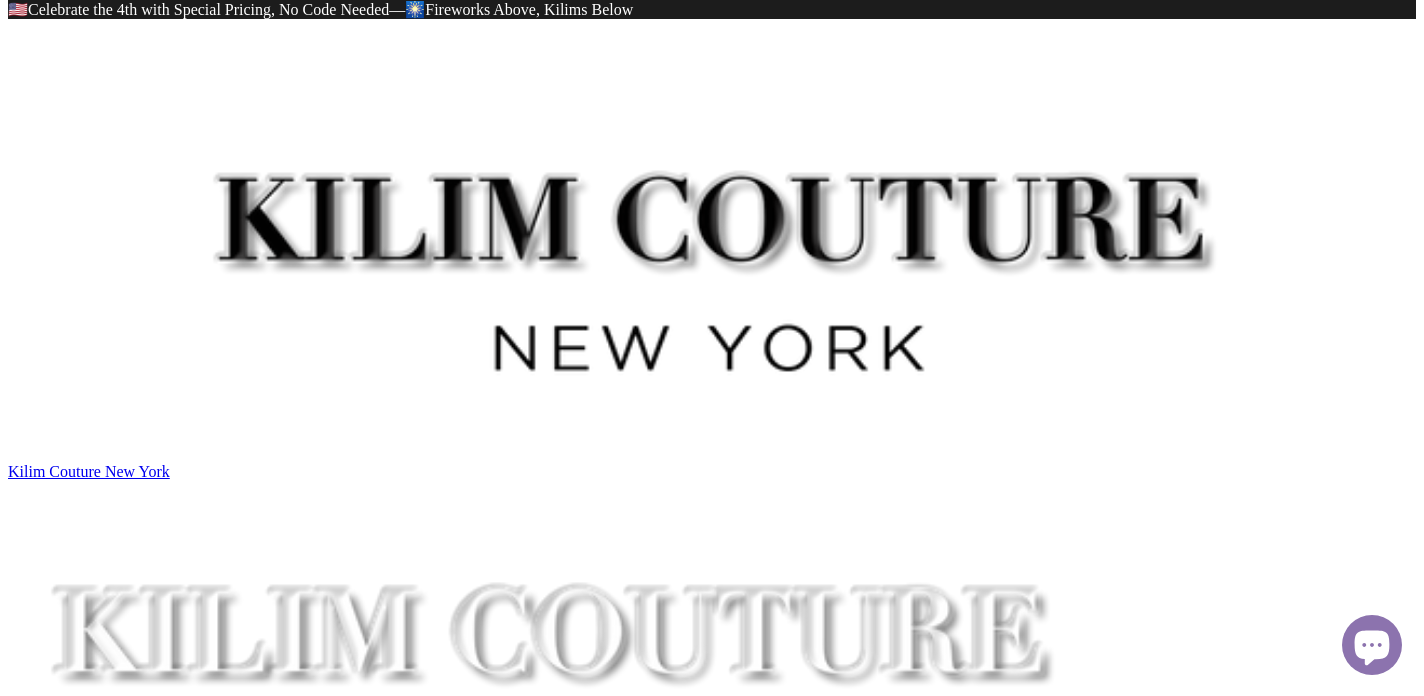 click on "2" at bounding box center [31, 7760] 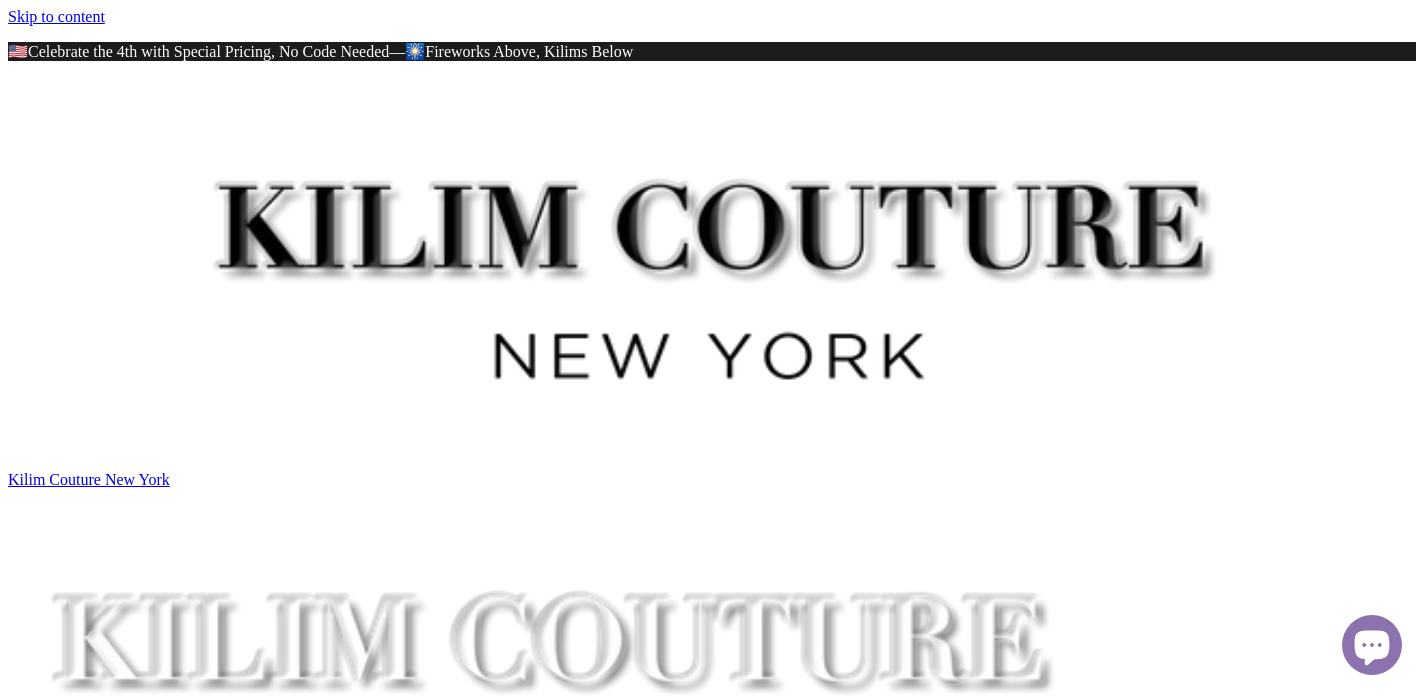 scroll, scrollTop: 0, scrollLeft: 0, axis: both 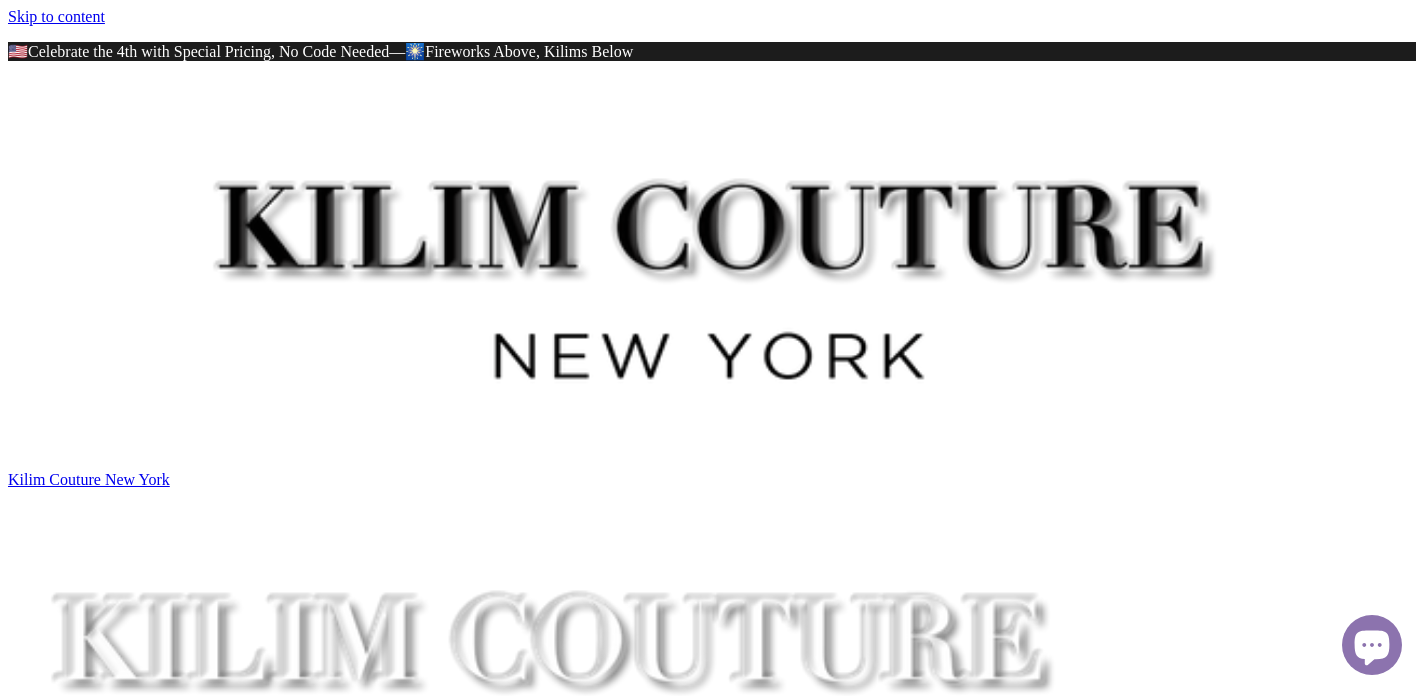 type on "*****" 